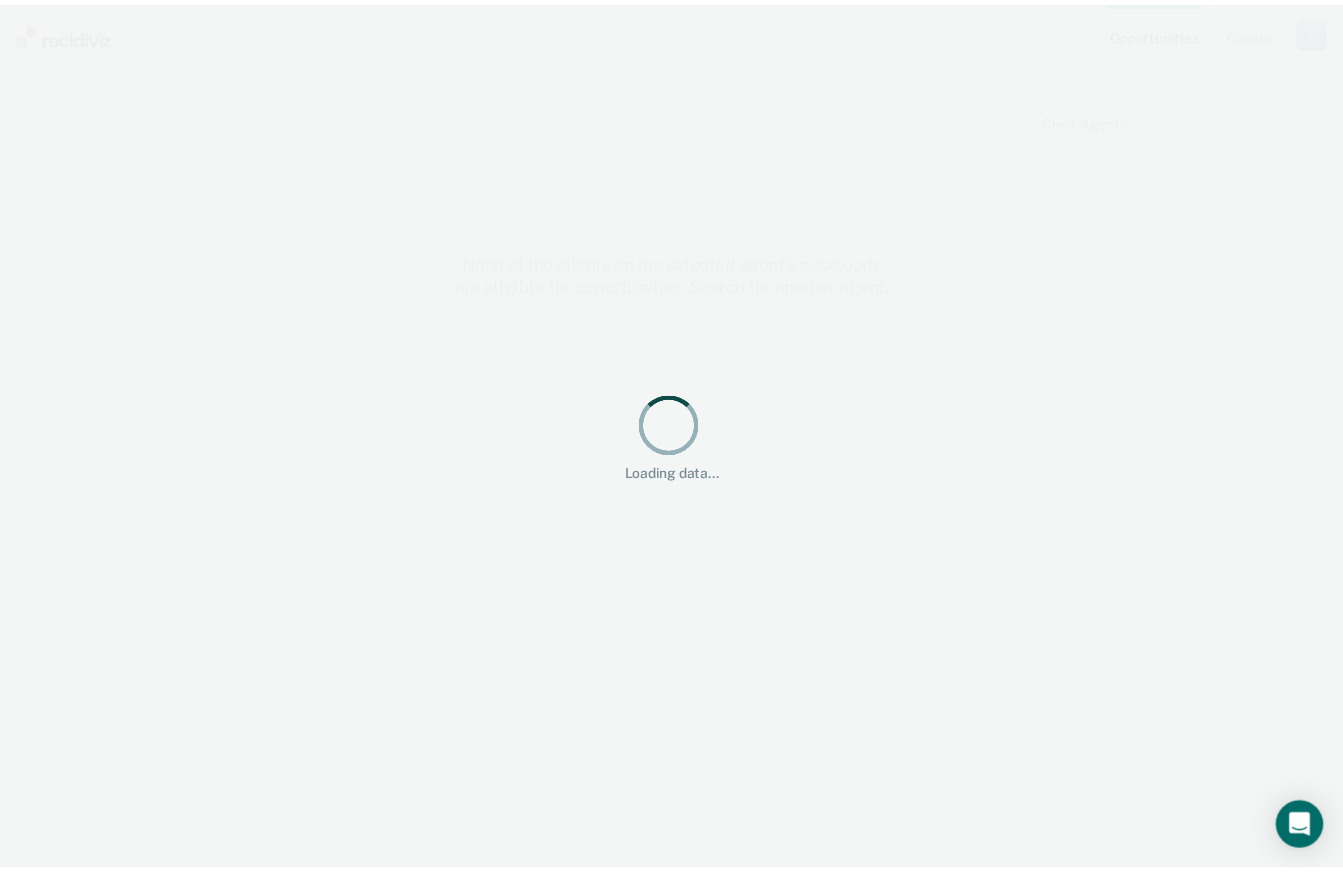 scroll, scrollTop: 0, scrollLeft: 0, axis: both 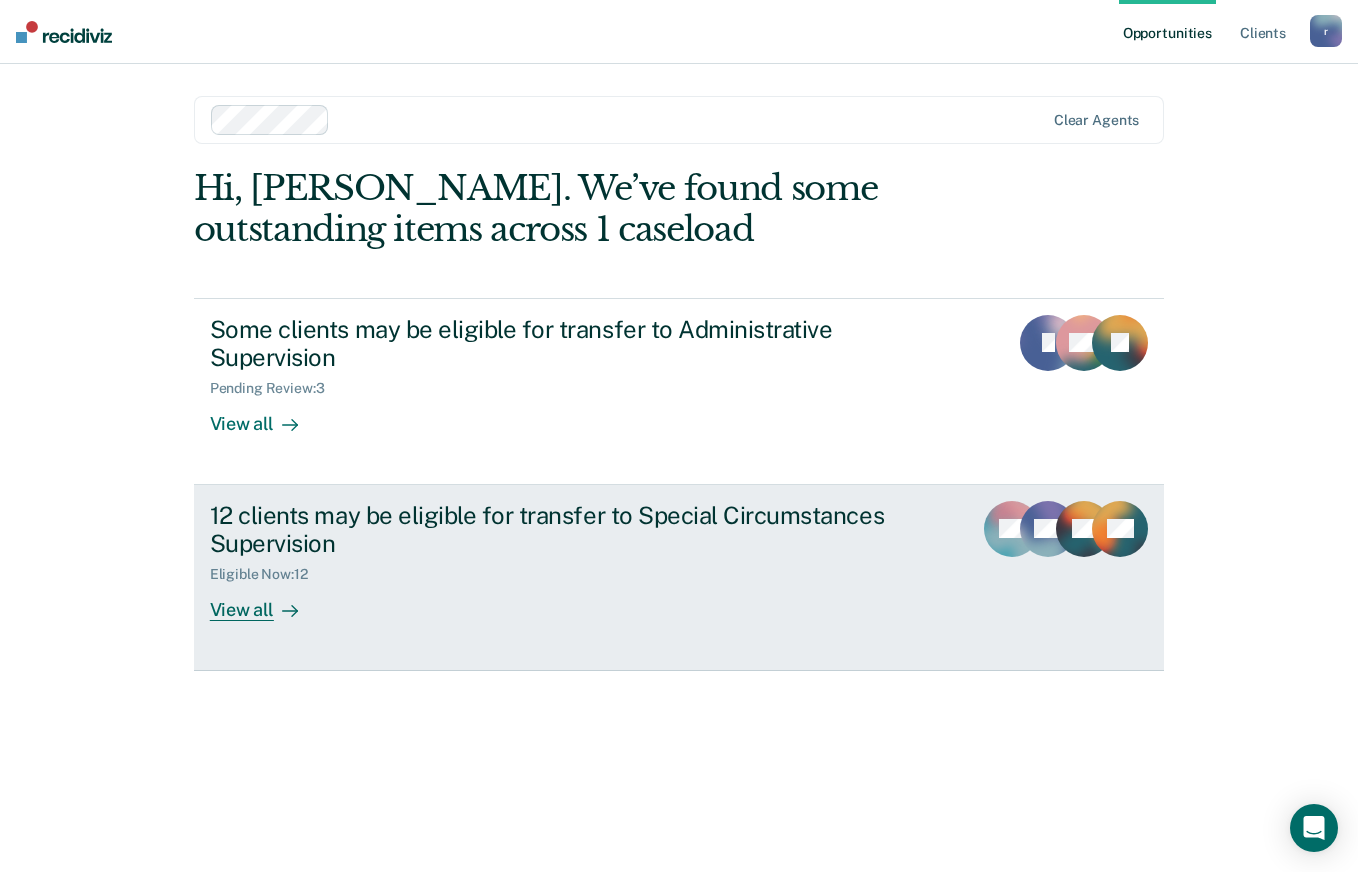 click on "View all" at bounding box center [266, 602] 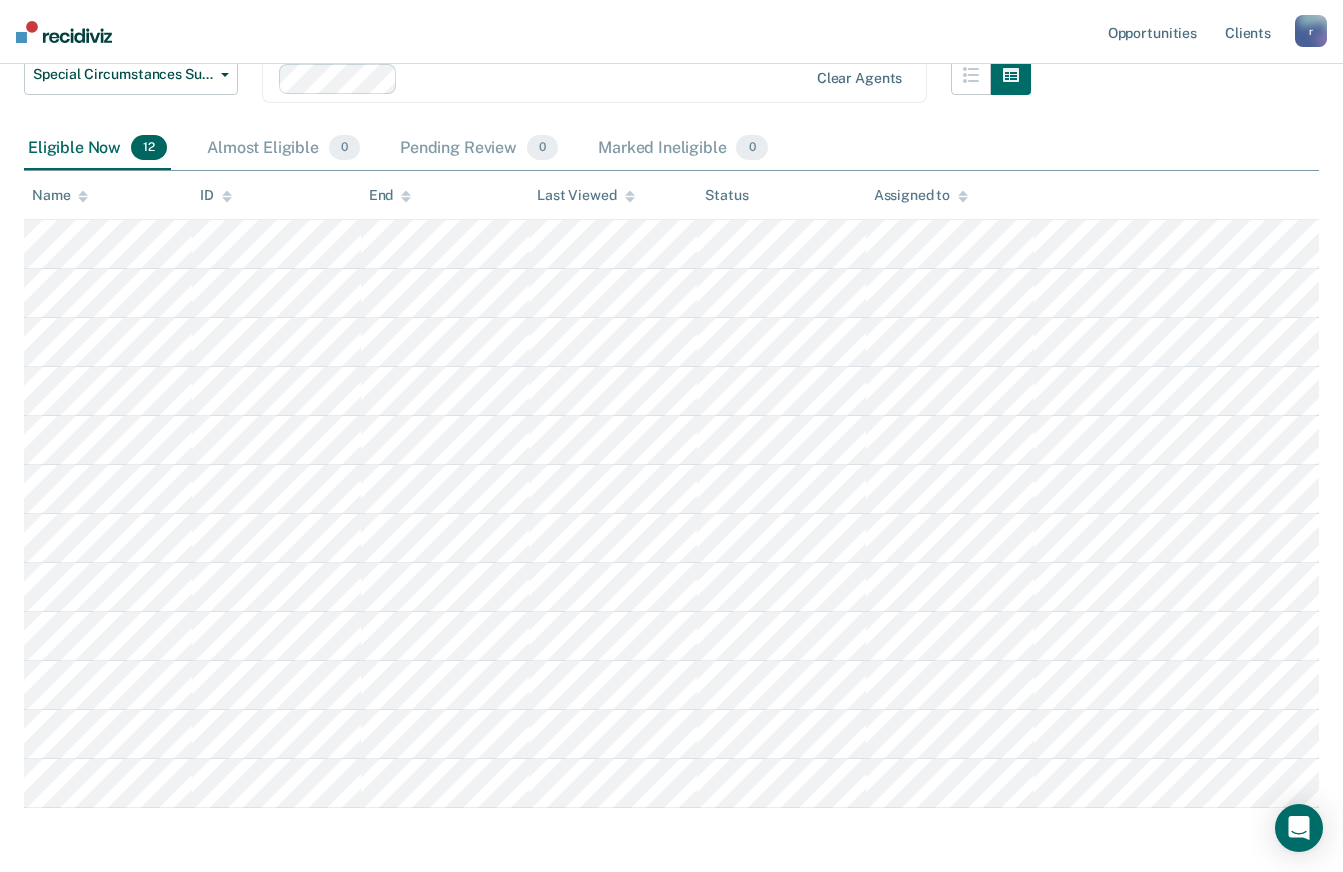 scroll, scrollTop: 300, scrollLeft: 0, axis: vertical 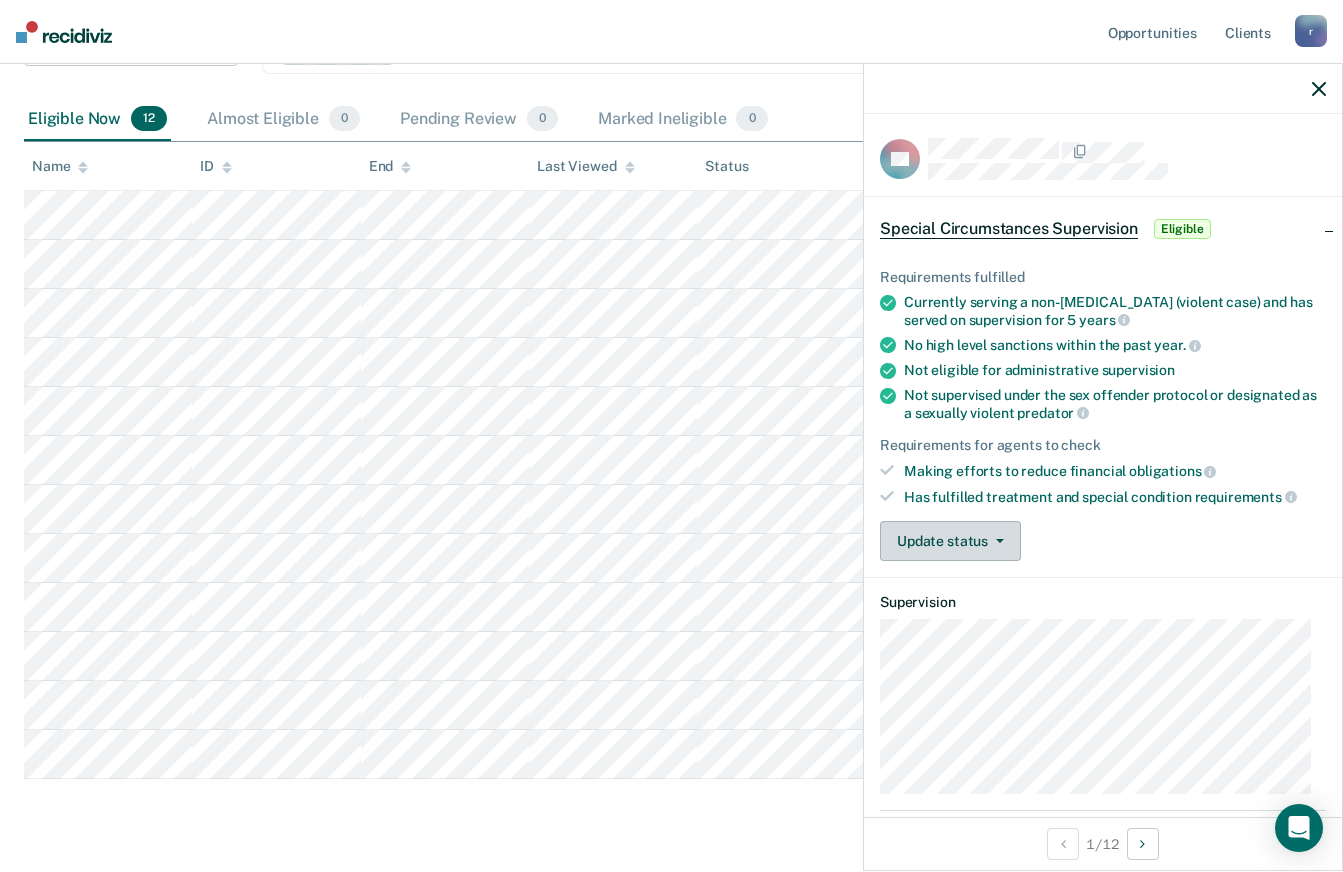 click on "Update status" at bounding box center [950, 541] 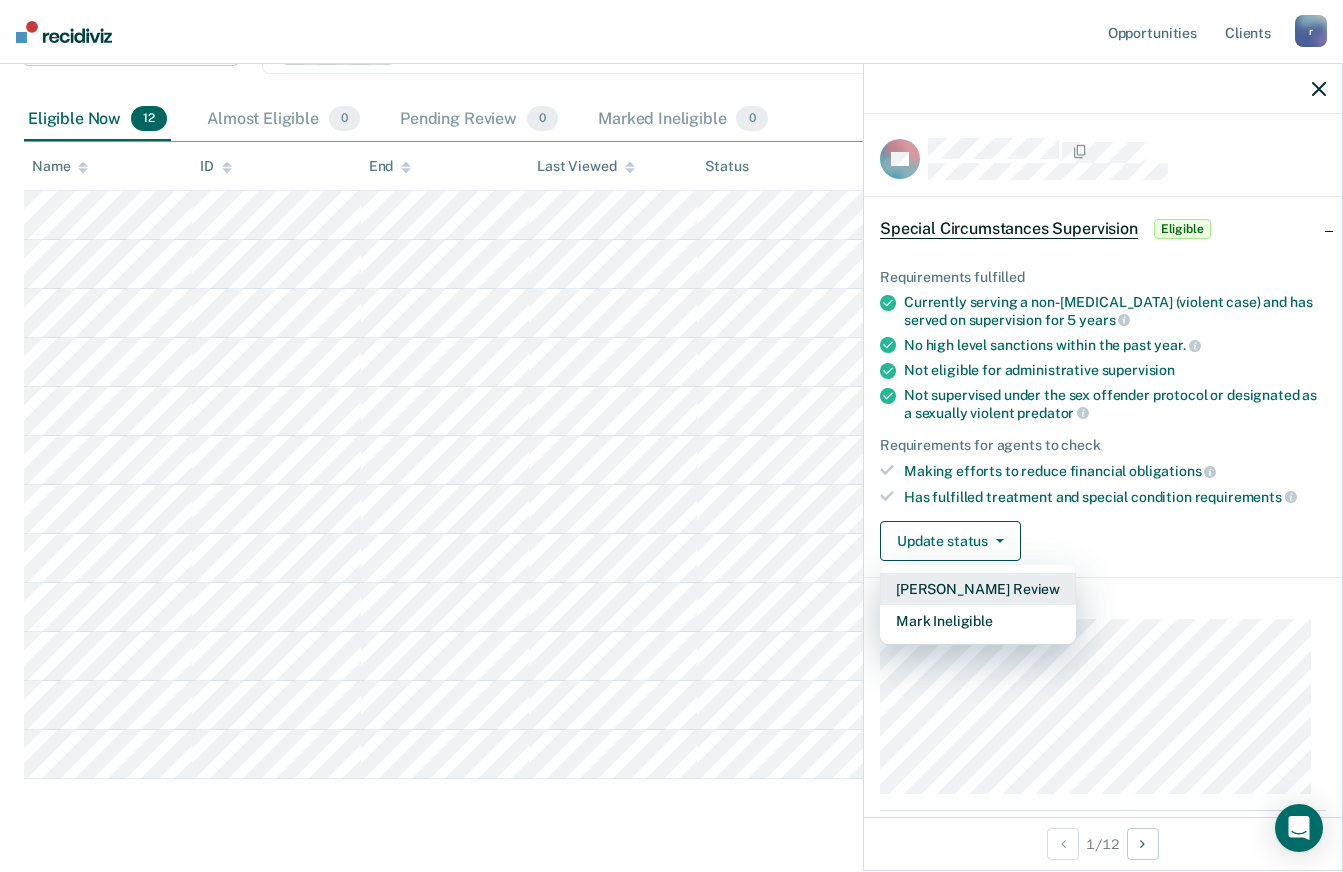 click on "[PERSON_NAME] Review" at bounding box center [978, 589] 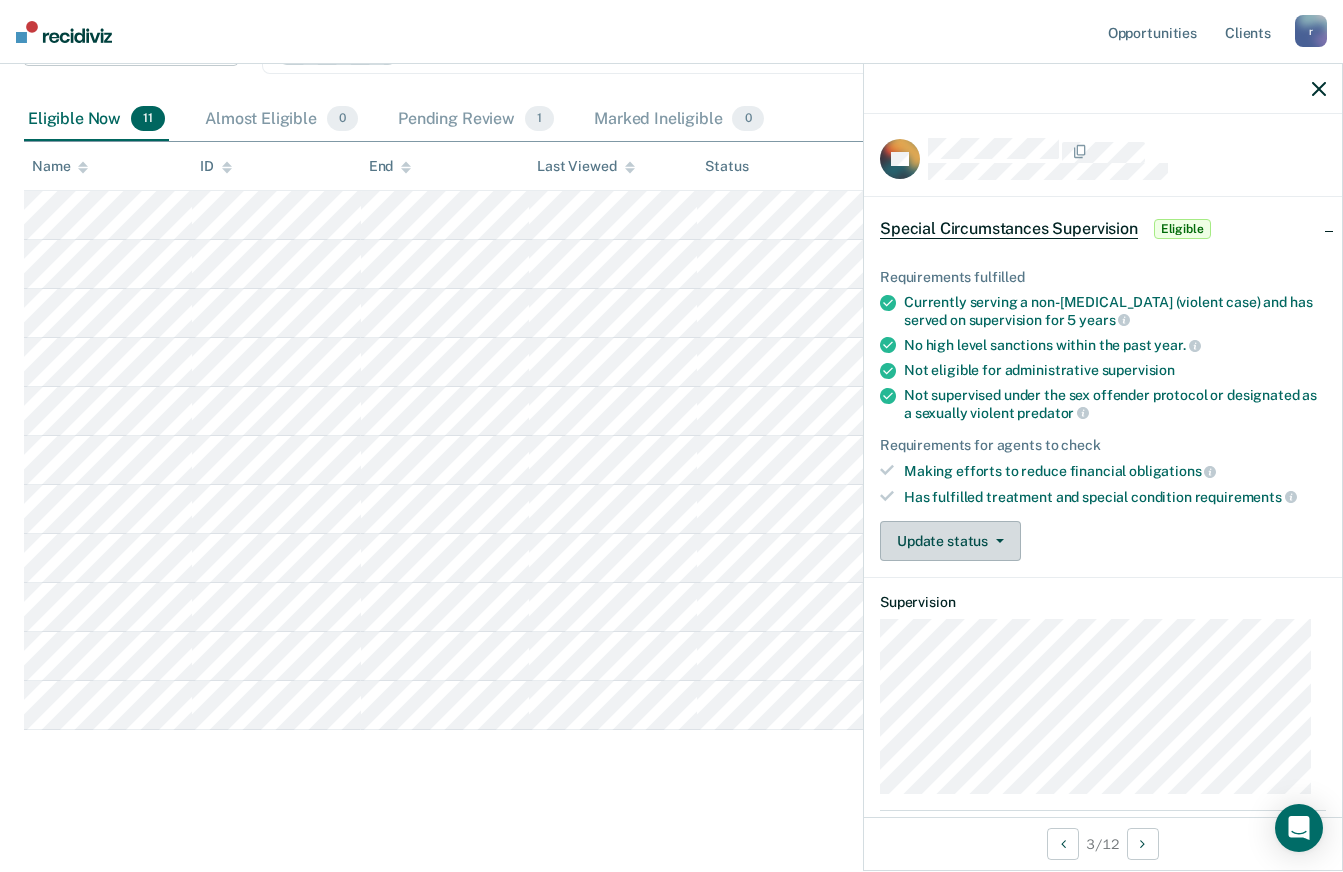 click on "Update status" at bounding box center [950, 541] 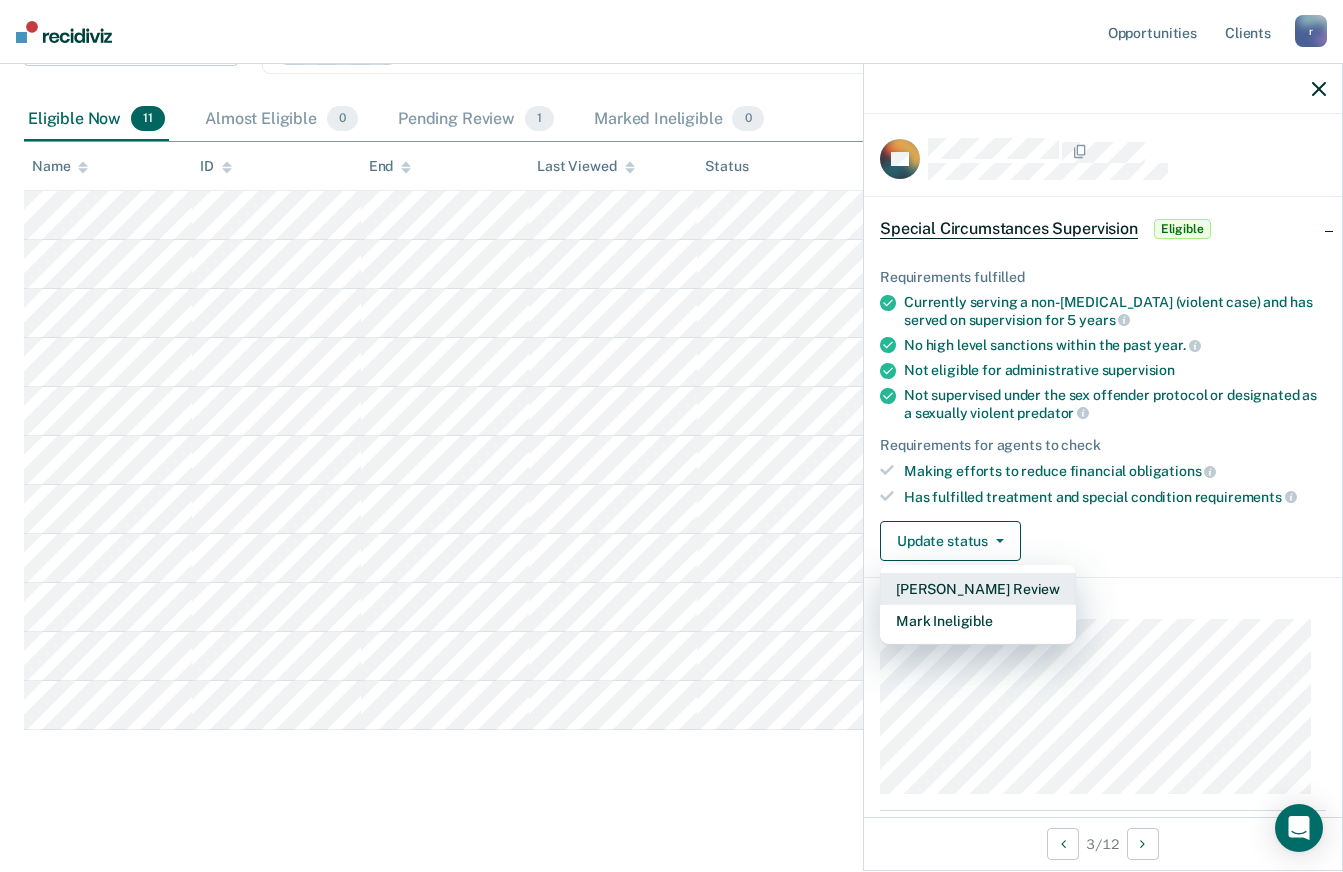 click on "[PERSON_NAME] Review" at bounding box center [978, 589] 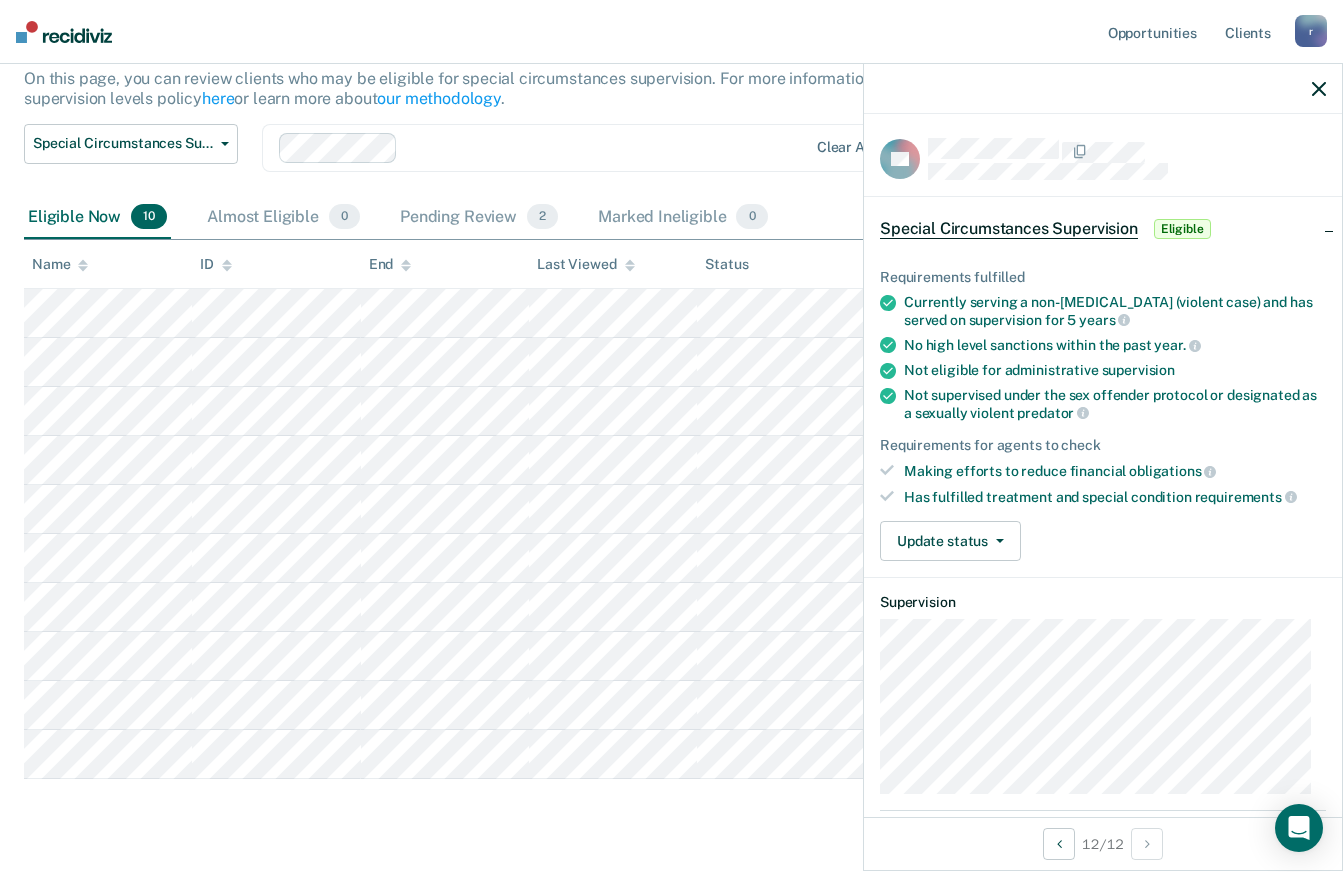 scroll, scrollTop: 253, scrollLeft: 0, axis: vertical 